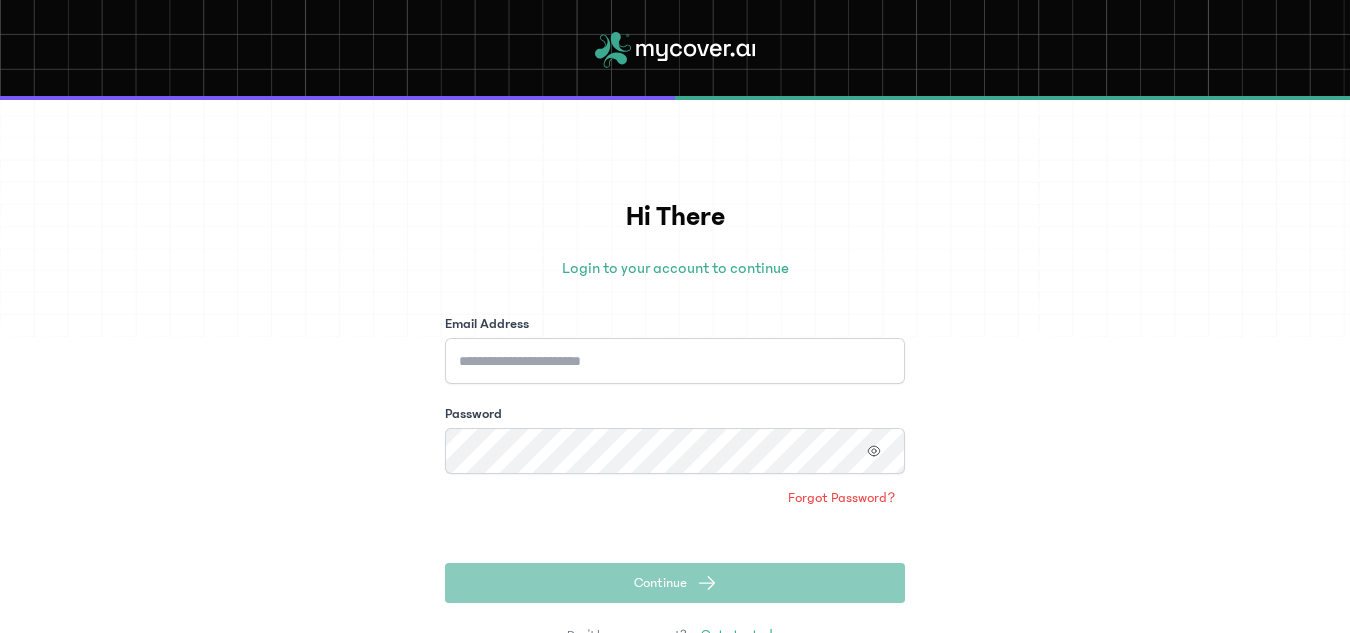 scroll, scrollTop: 0, scrollLeft: 0, axis: both 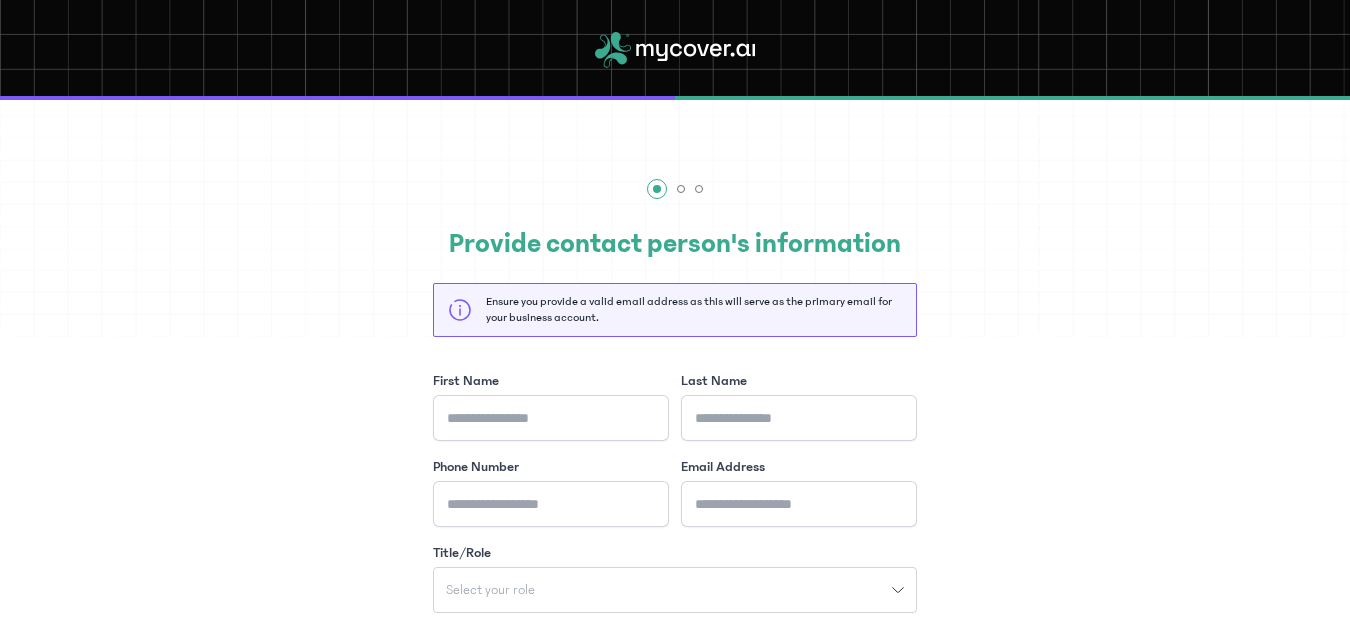 click 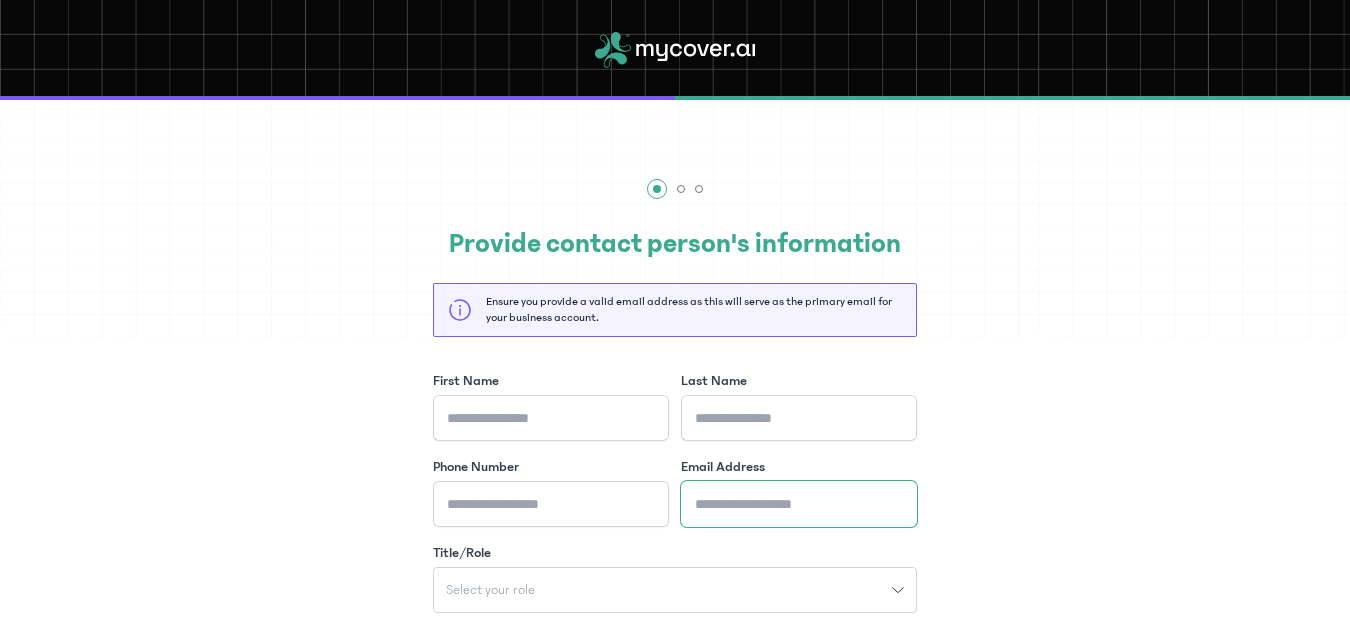 click on "Email Address" at bounding box center (799, 504) 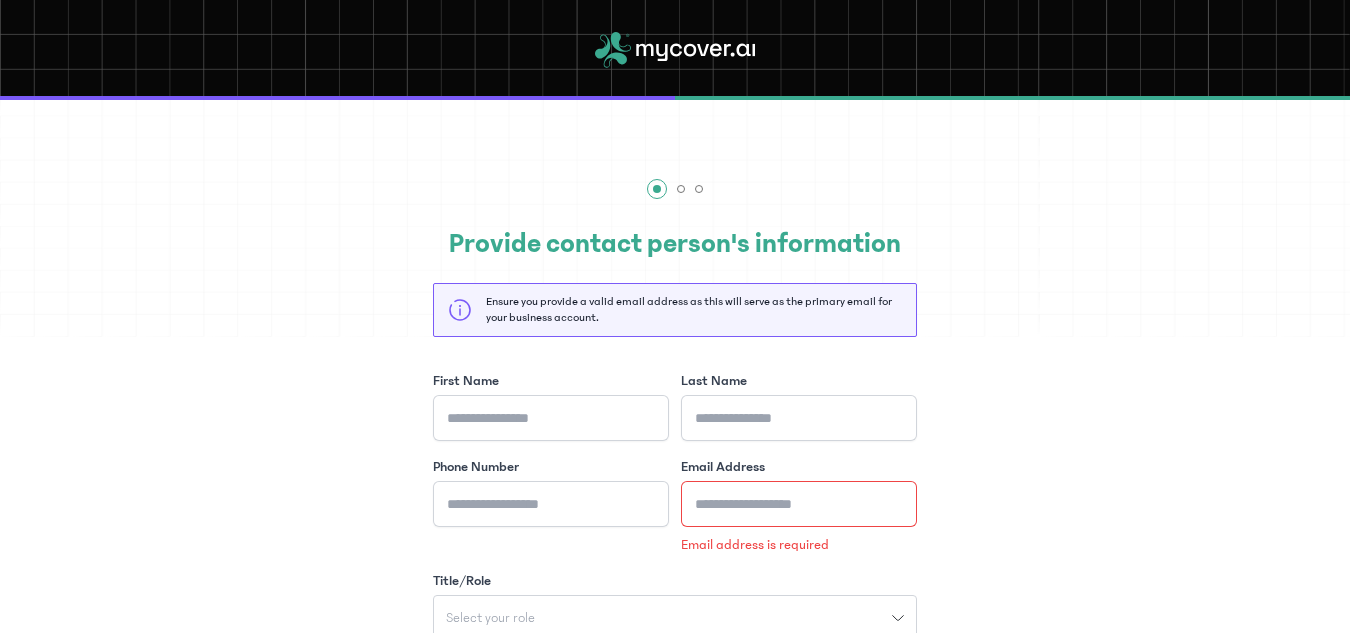 click on "Select your role" 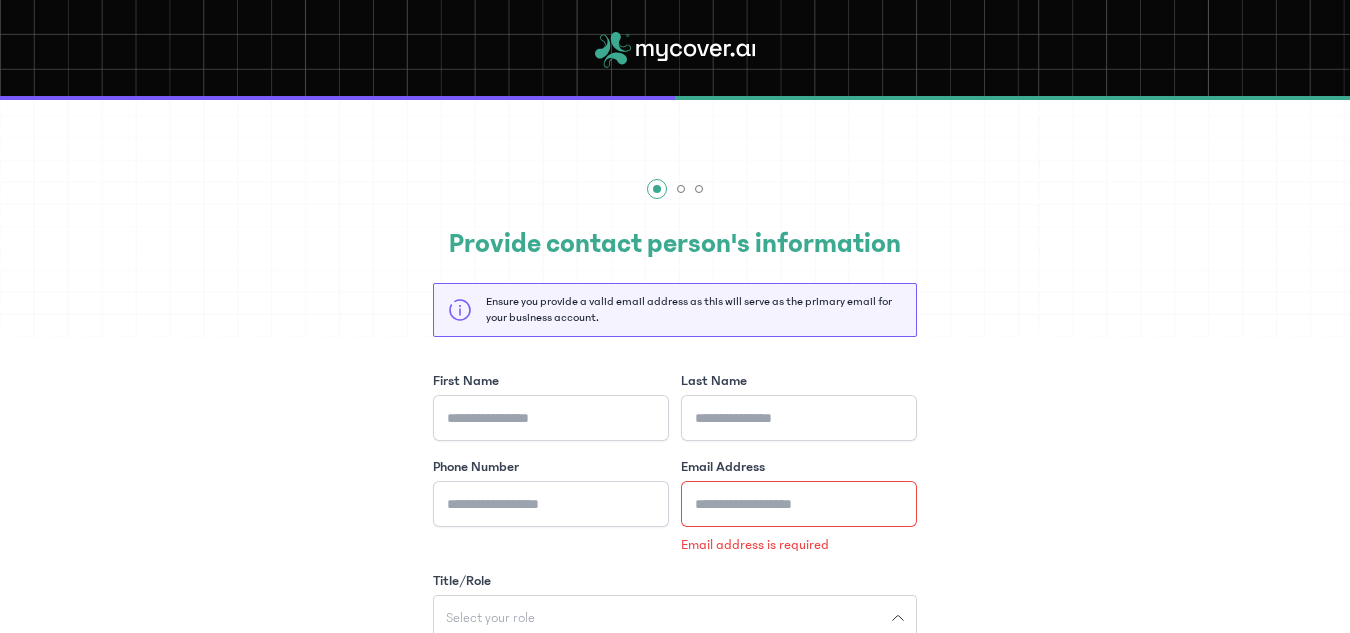 type 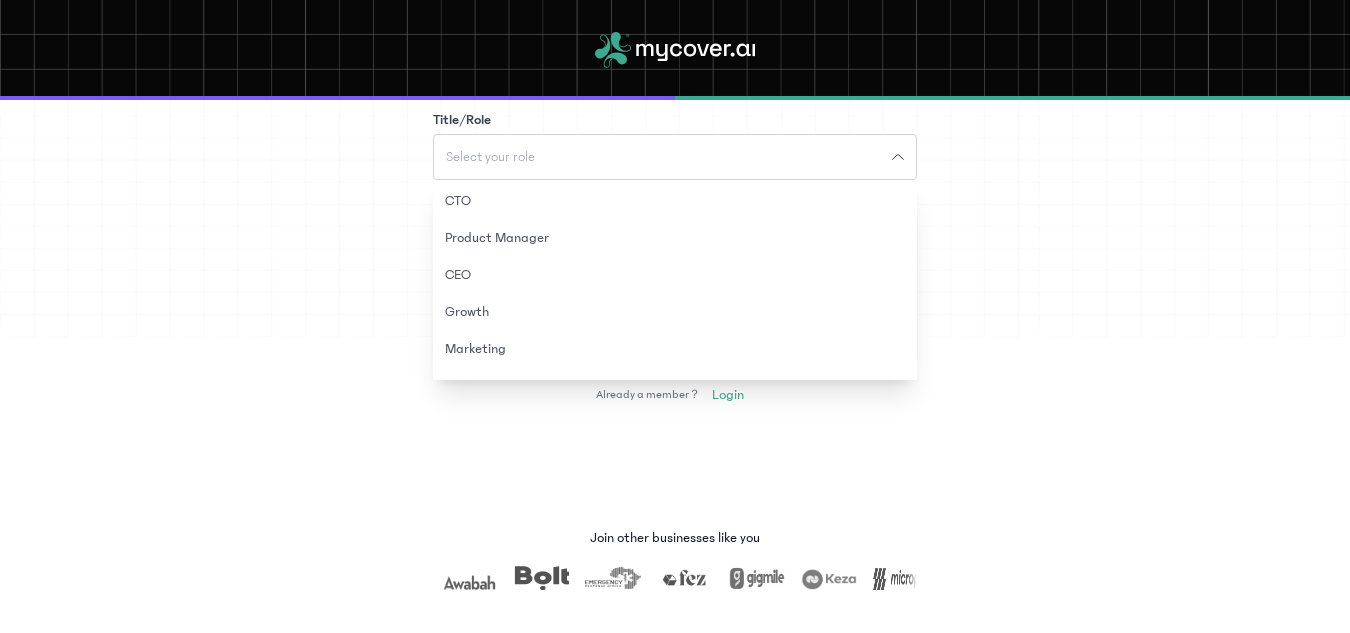 scroll, scrollTop: 480, scrollLeft: 0, axis: vertical 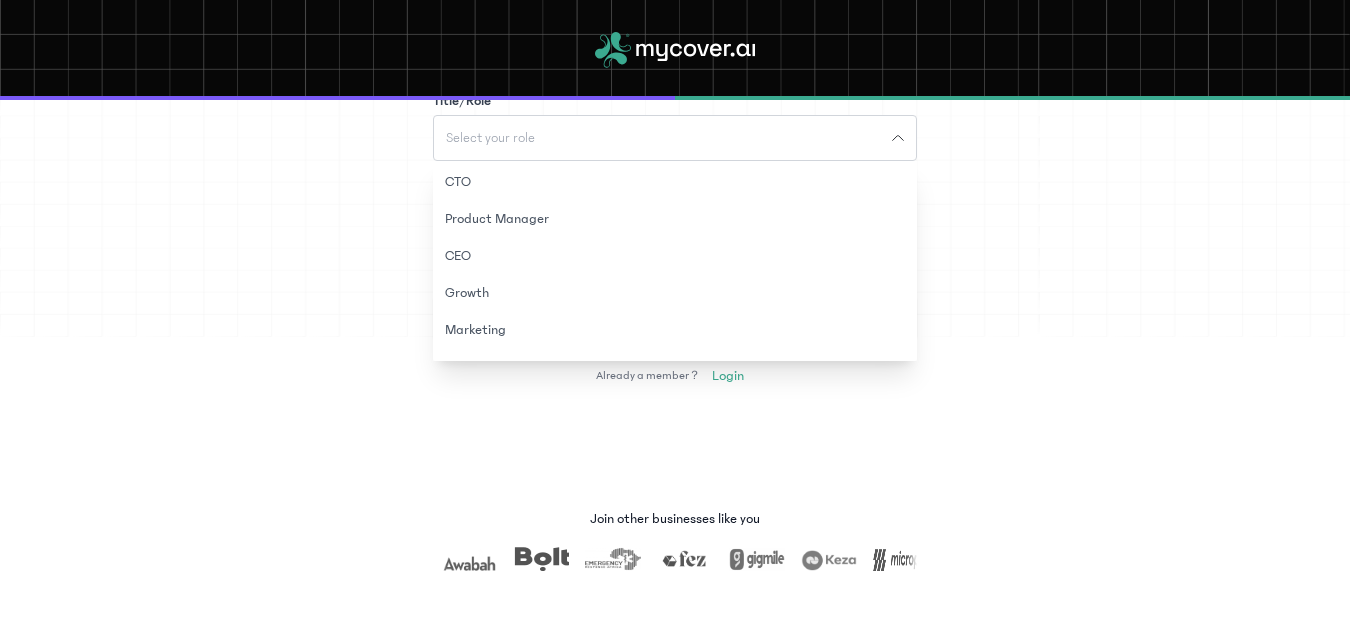 click on "Provide contact person's information
Ensure you provide a valid email address as this will serve as the primary email for your business account. First Name Last Name Phone Number Email Address Email address is required Title/Role Select your role
CTO  Product Manager  CEO  Growth  Marketing  Sales  Co-founder  Others  How did you hear about us? Select how you heard about us
Continue Already a member ? Login Join other businesses like you  MyCover.ai is not an insurance company. We partner with leading insurance companies in Nigeria to co-create and deliver innovative products tailored to our customers. As a technology company, we leverage technology to make insurance affordable, transparent and accessible to africans." at bounding box center [675, 366] 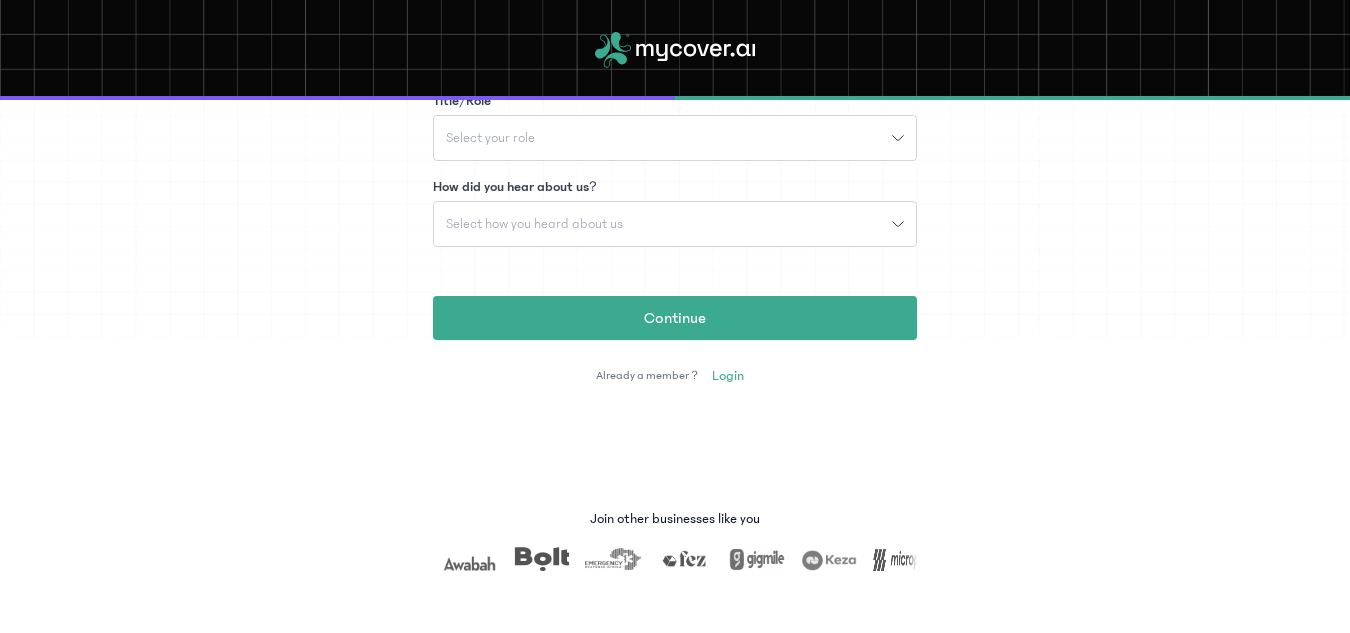 click 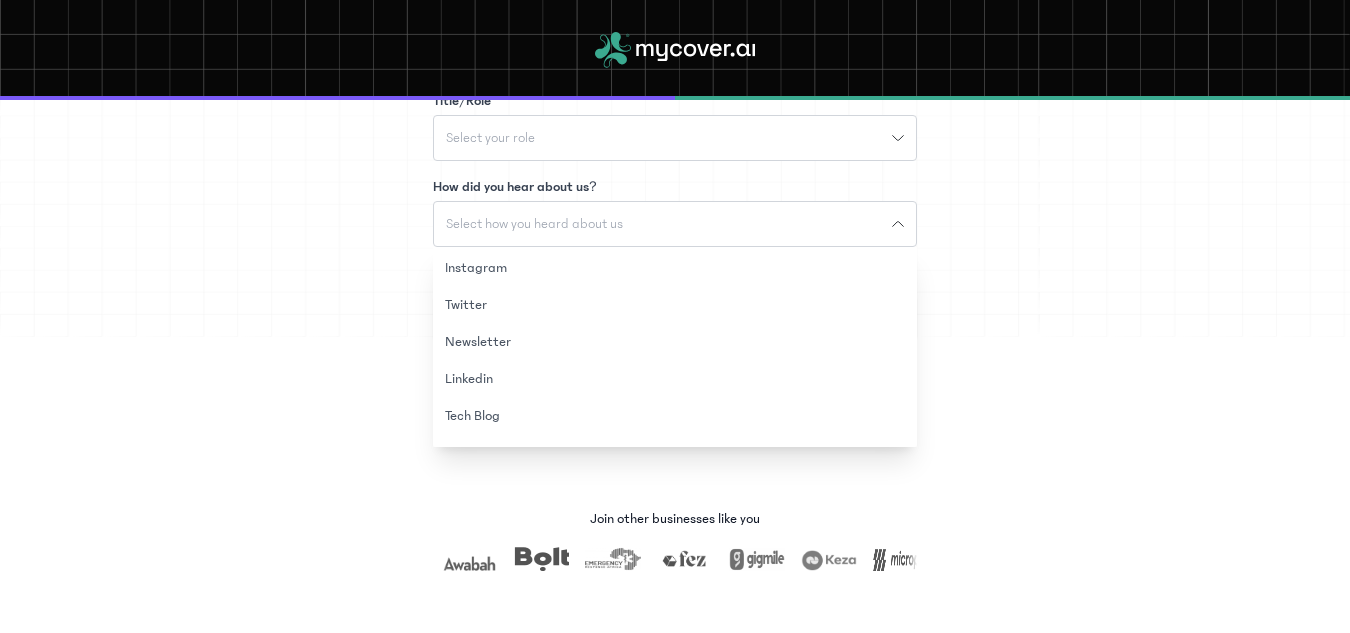 click on "Provide contact person's information
Ensure you provide a valid email address as this will serve as the primary email for your business account. First Name Last Name Phone Number Email Address Email address is required Title/Role Select your role
How did you hear about us? Select how you heard about us
Instagram  Twitter  Newsletter  Linkedin  Tech Blog  Events  Referrals  Others  Continue Already a member ? Login" 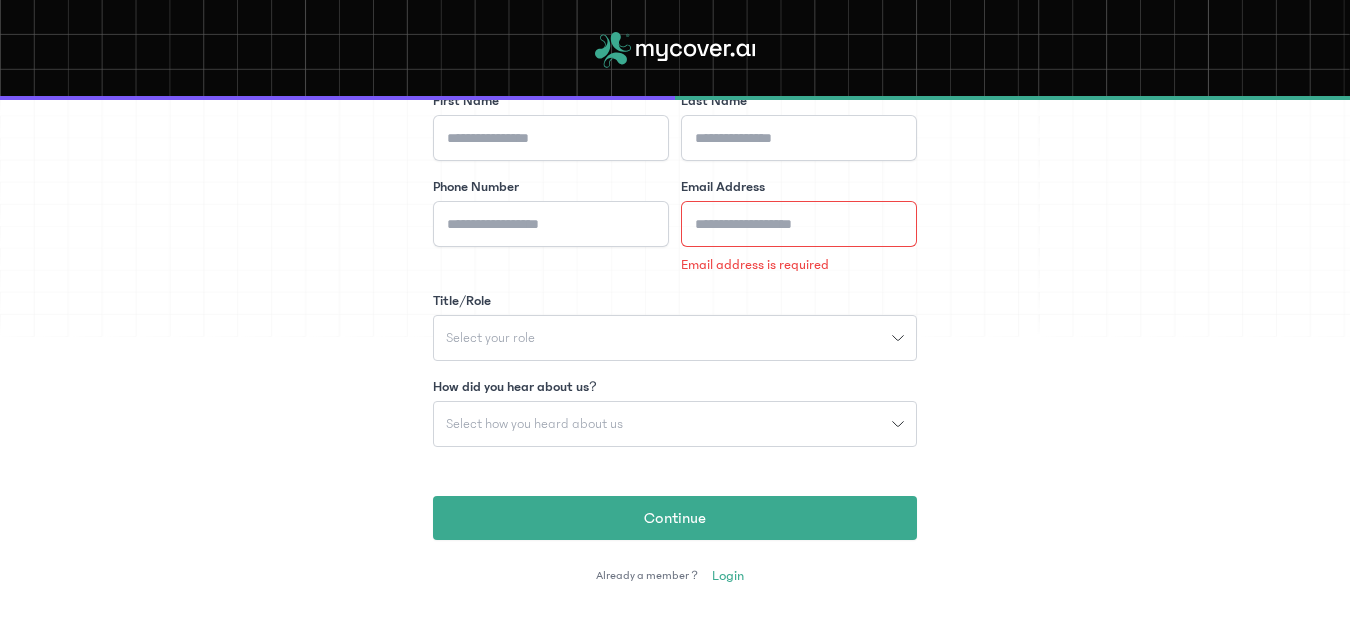 scroll, scrollTop: 240, scrollLeft: 0, axis: vertical 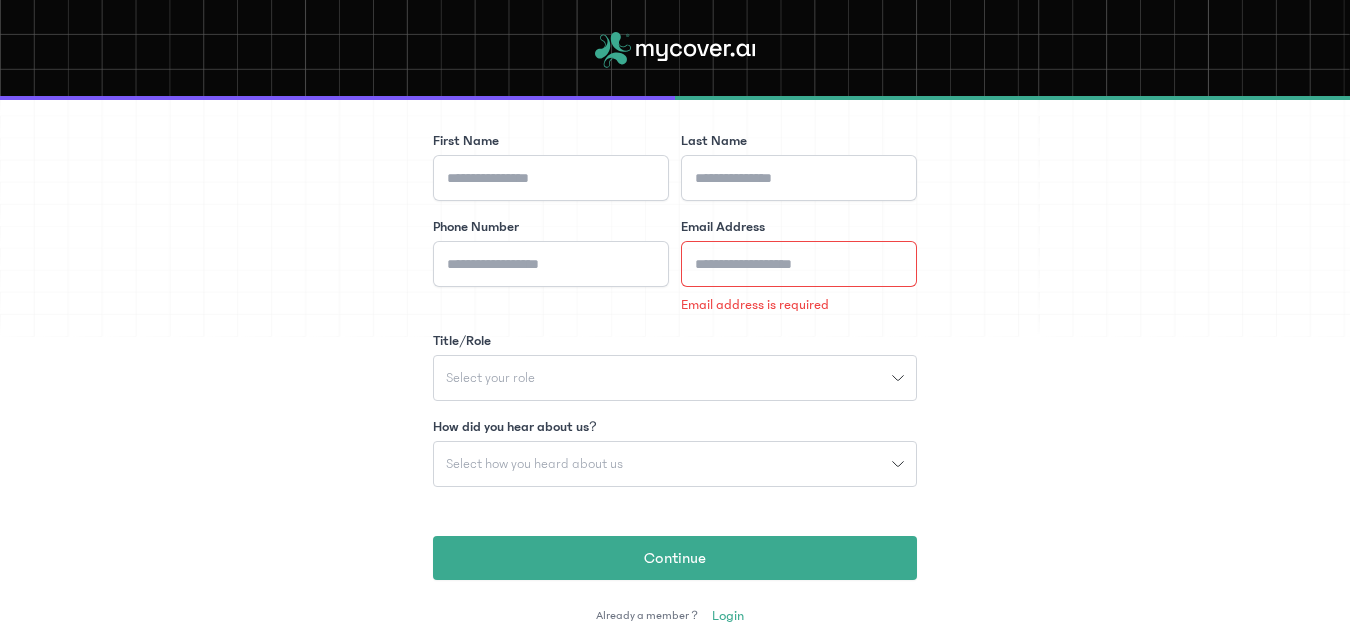 click 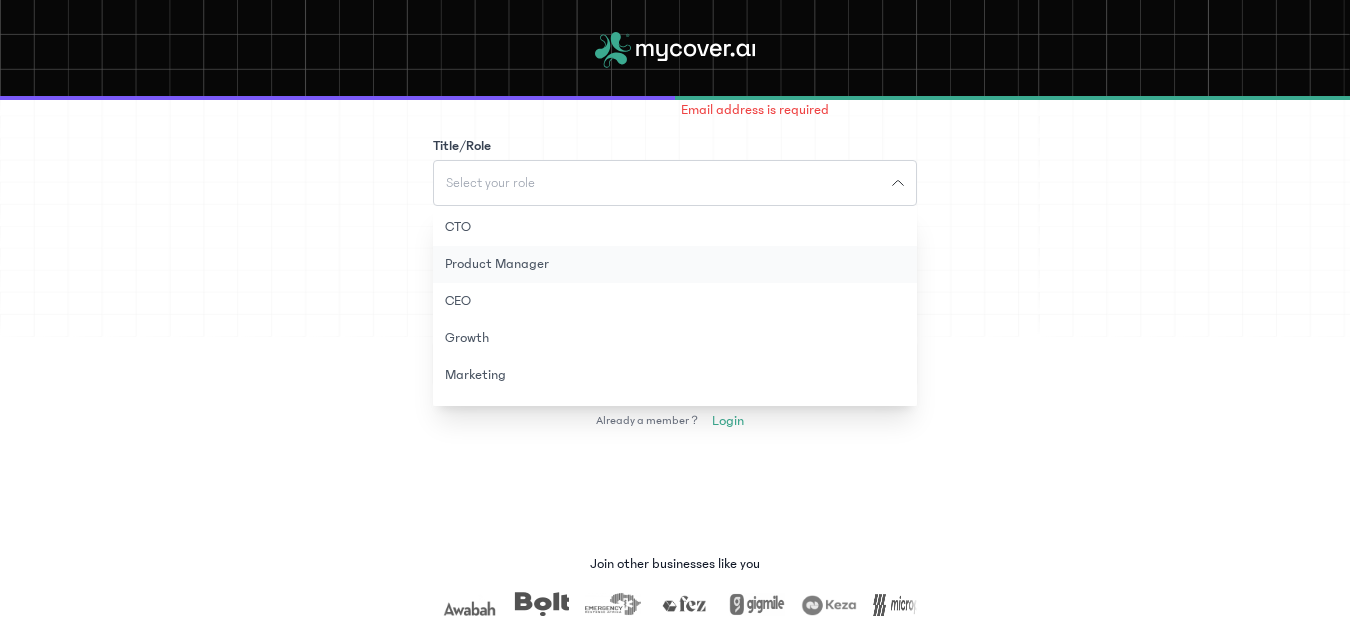 scroll, scrollTop: 440, scrollLeft: 0, axis: vertical 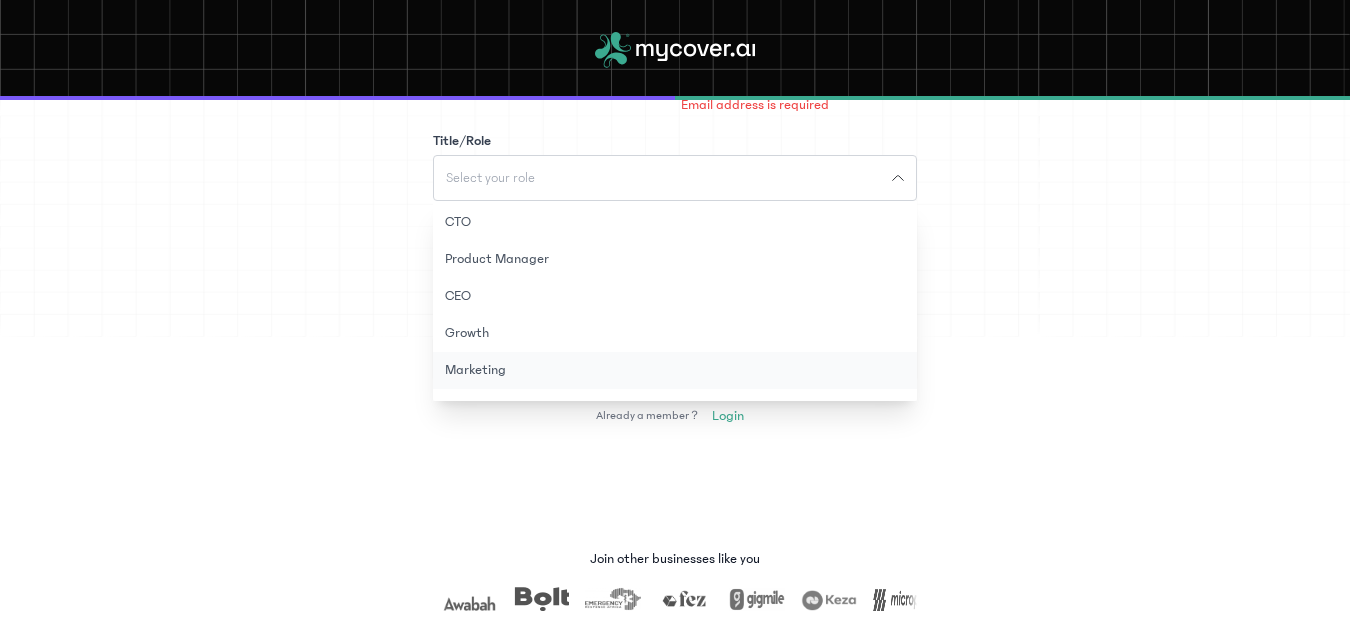 click on "Marketing" 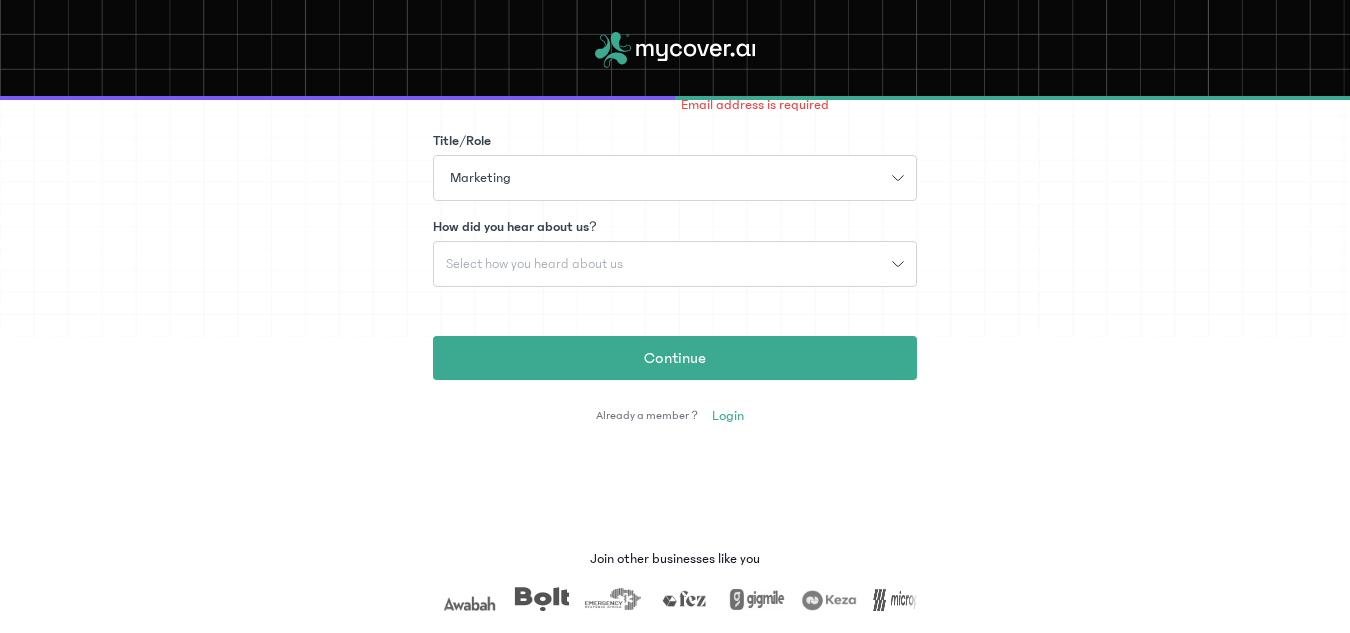 click on "Marketing" 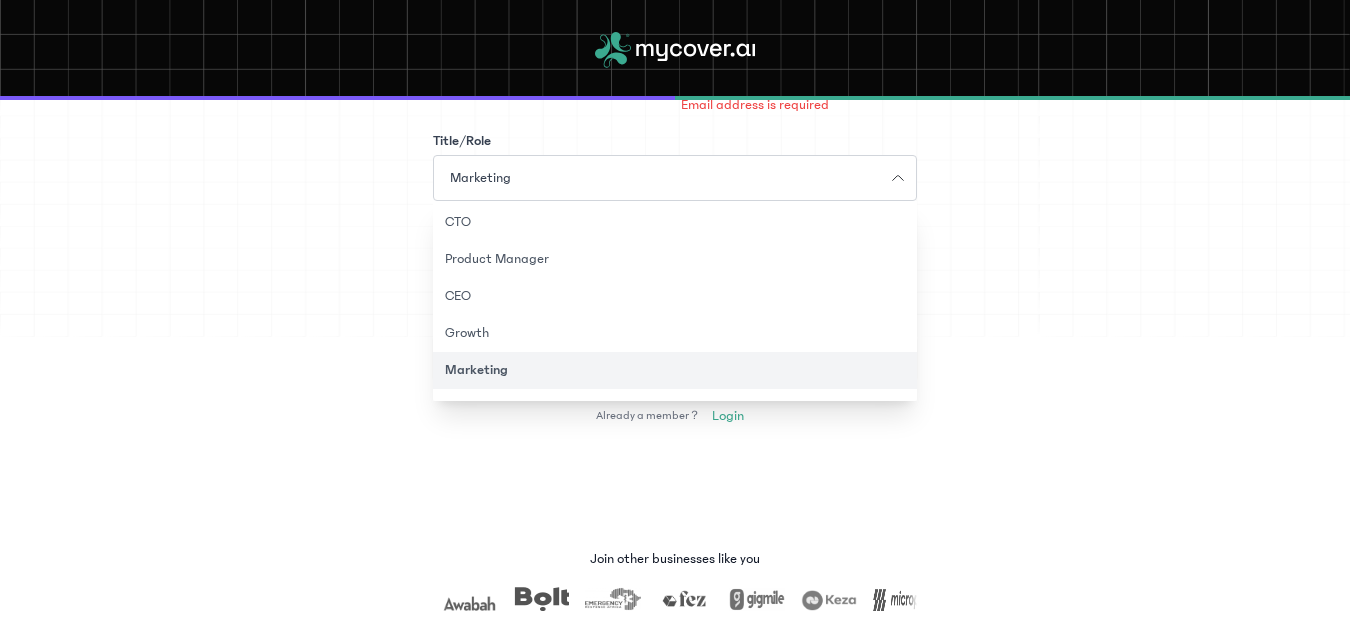 drag, startPoint x: 916, startPoint y: 252, endPoint x: 925, endPoint y: 293, distance: 41.976185 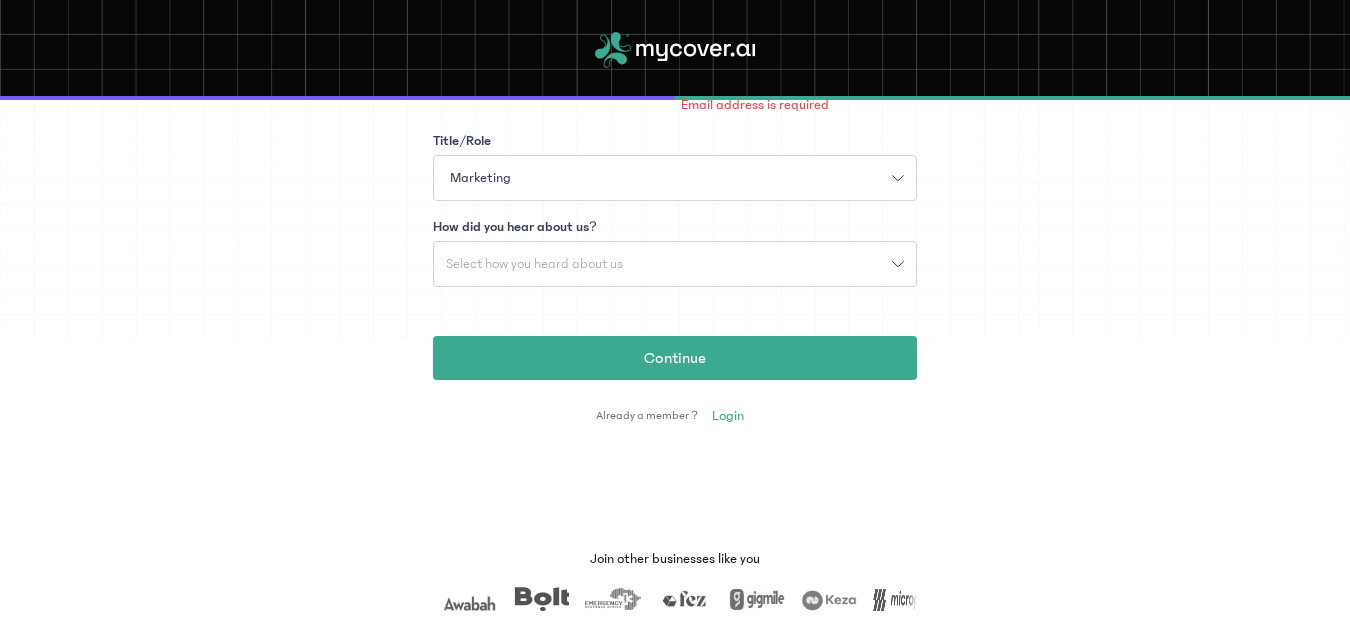 click 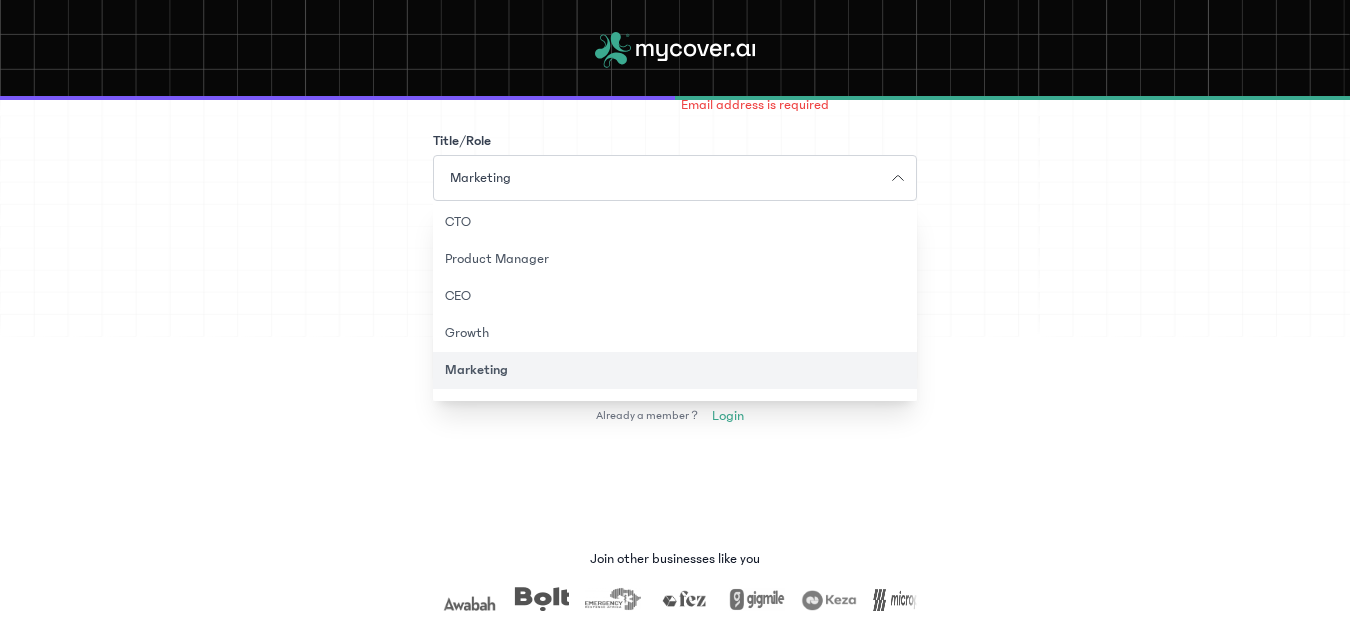 drag, startPoint x: 915, startPoint y: 313, endPoint x: 935, endPoint y: 329, distance: 25.612497 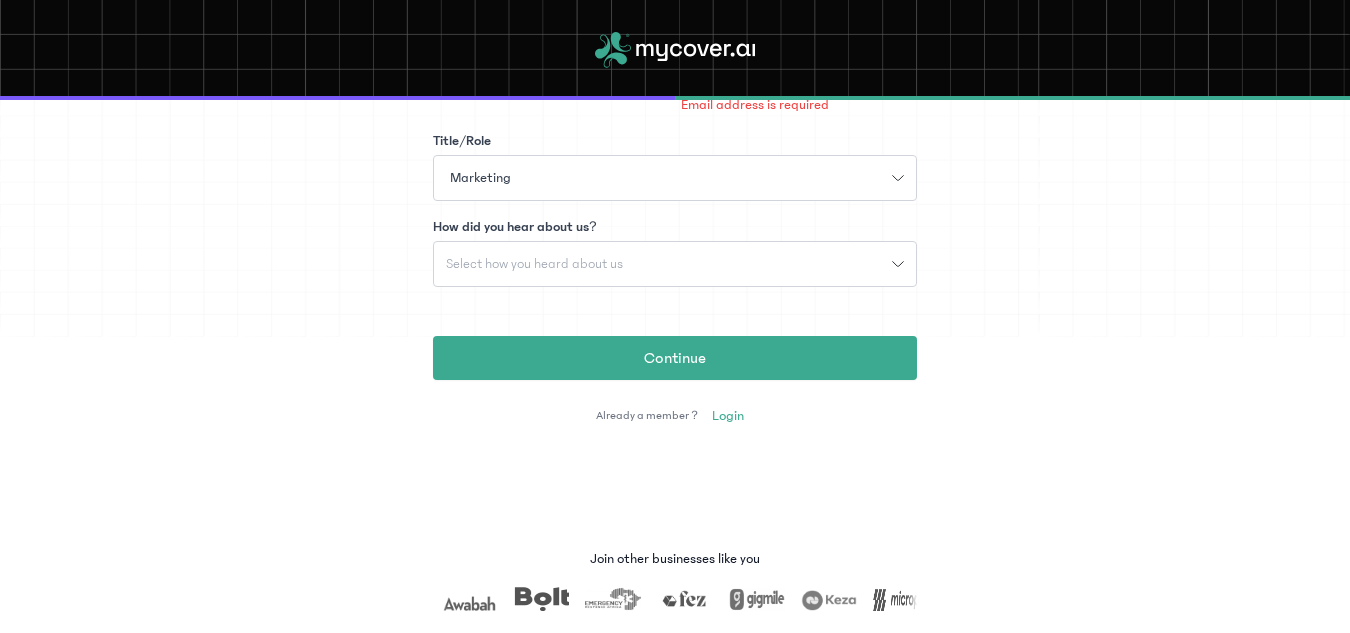 click 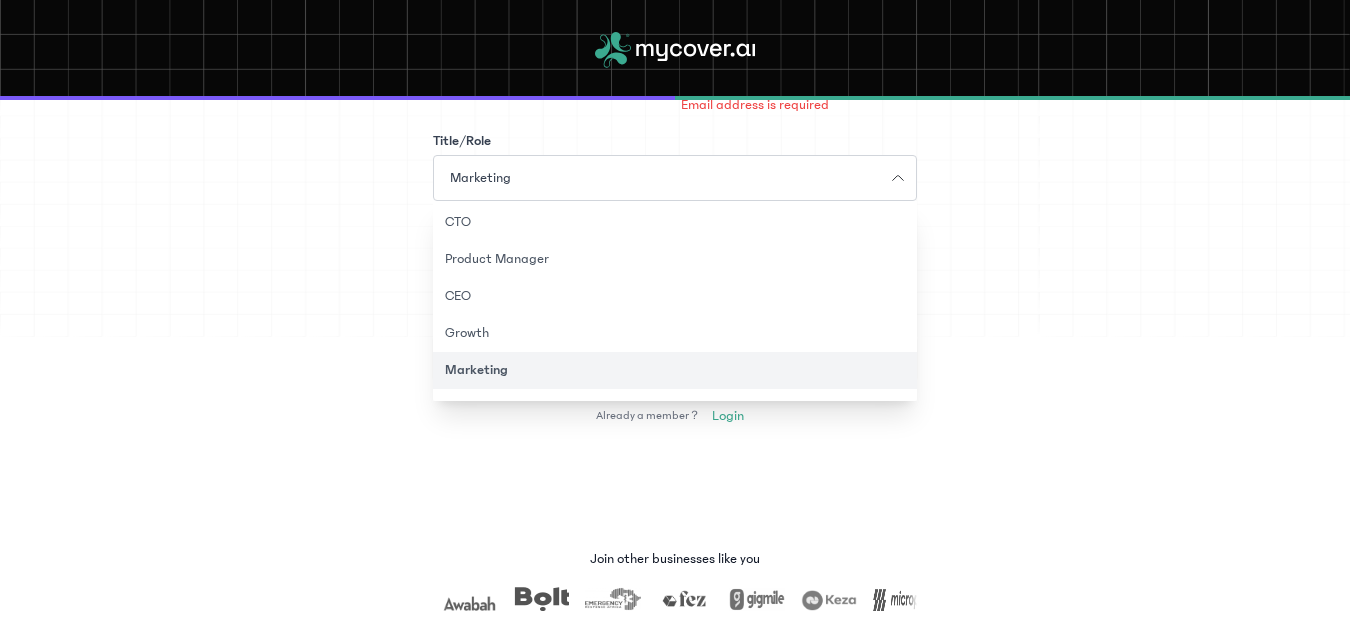 click on "CTO  Product Manager  CEO  Growth  Marketing  Sales  Co-founder  Others" 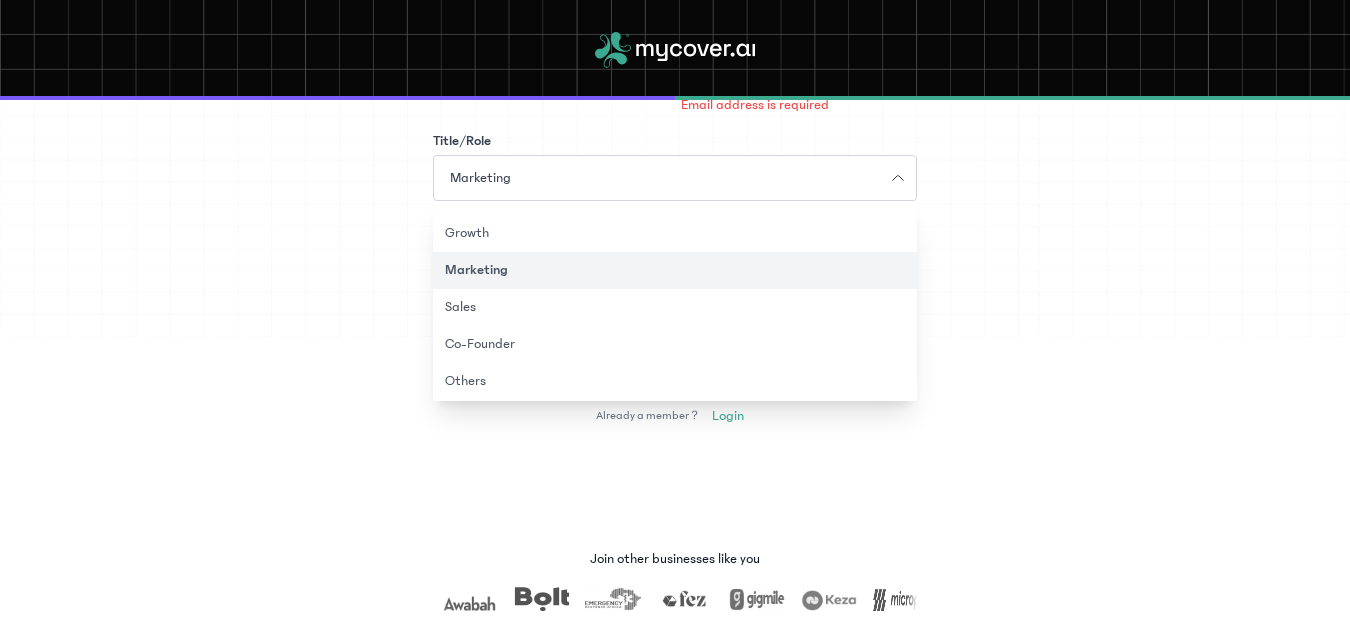 scroll, scrollTop: 102, scrollLeft: 0, axis: vertical 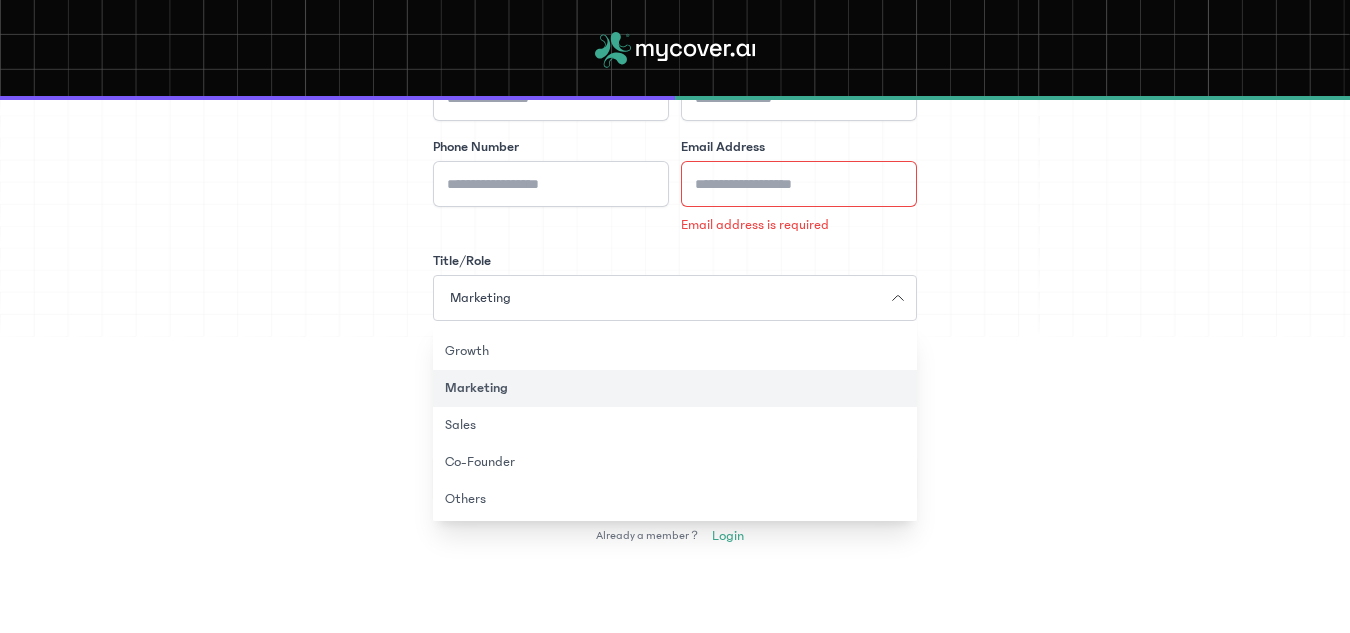 click on "Provide contact person's information
Ensure you provide a valid email address as this will serve as the primary email for your business account. First Name Last Name Phone Number Email Address Email address is required Title/Role  Marketing
CTO  Product Manager  CEO  Growth  Marketing  Sales  Co-founder  Others  How did you hear about us? Select how you heard about us
Continue Already a member ? Login" 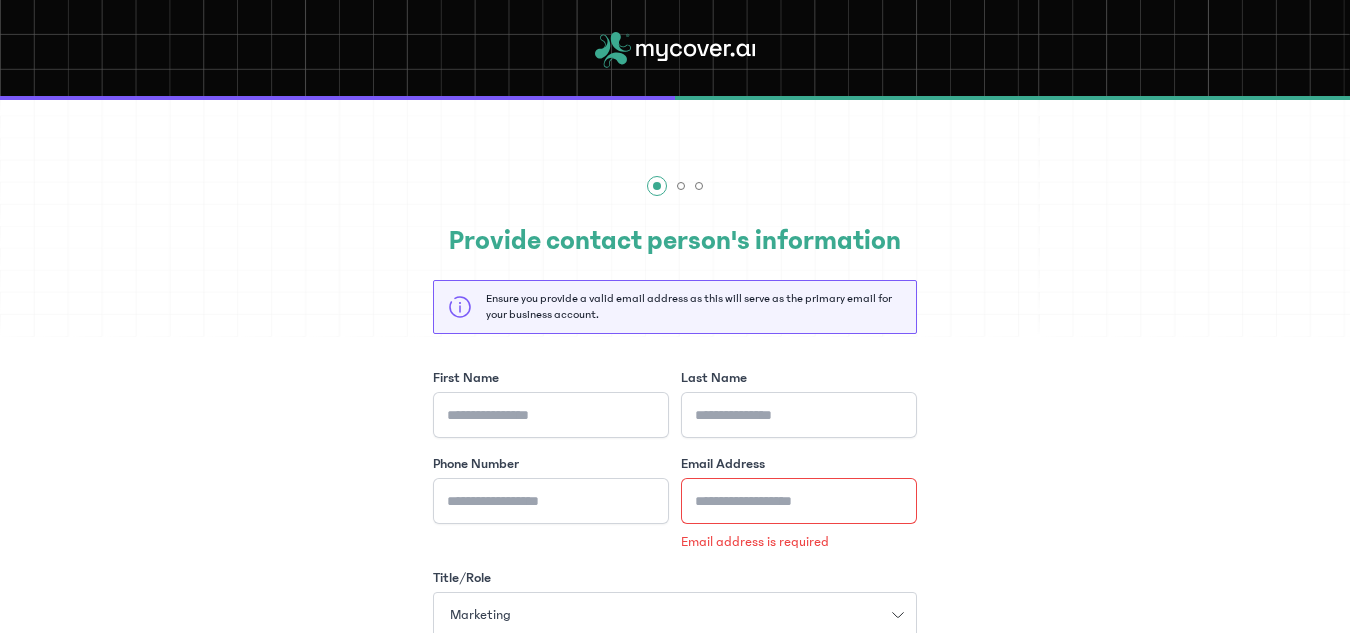 scroll, scrollTop: 0, scrollLeft: 0, axis: both 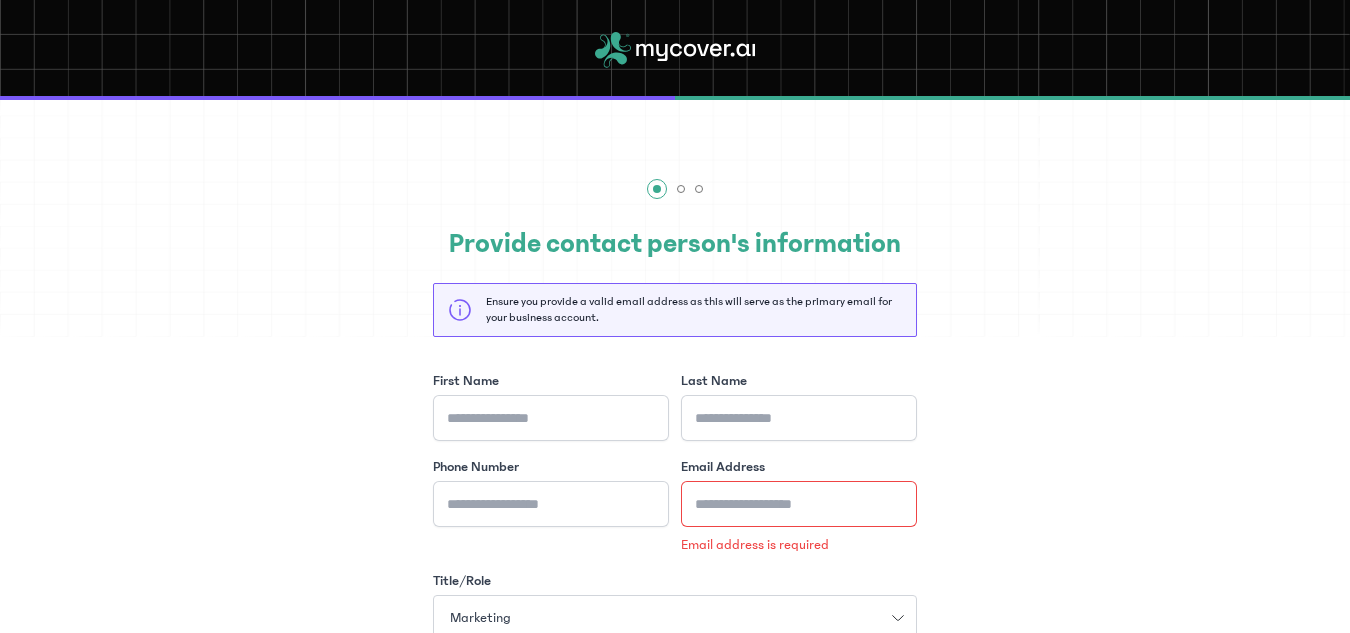 click 